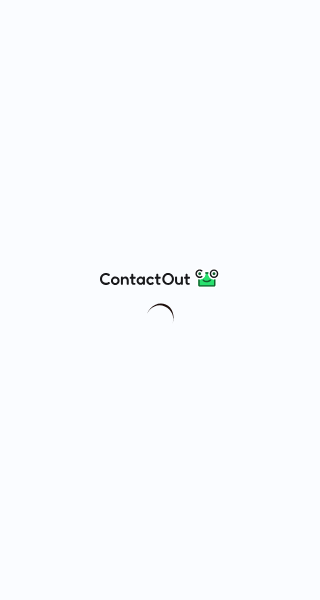 scroll, scrollTop: 0, scrollLeft: 0, axis: both 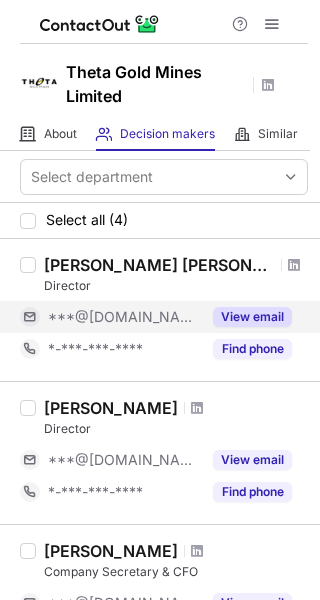 click on "View email" at bounding box center [252, 317] 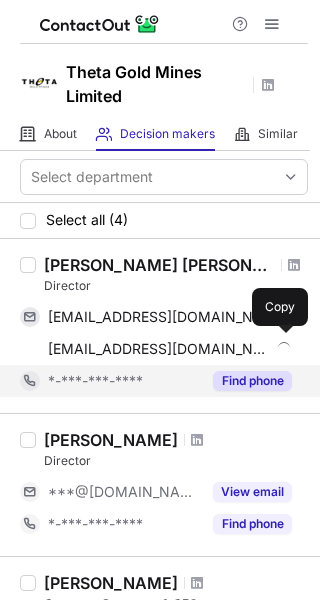 click at bounding box center (281, 348) 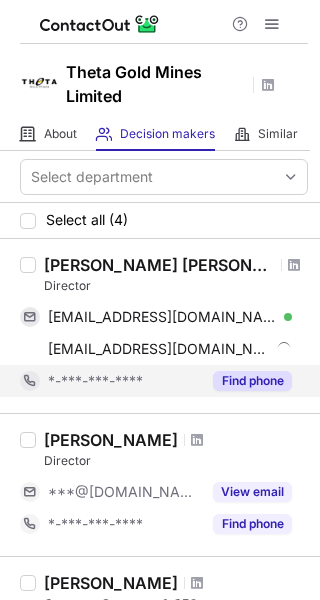click on "Find phone" at bounding box center [252, 381] 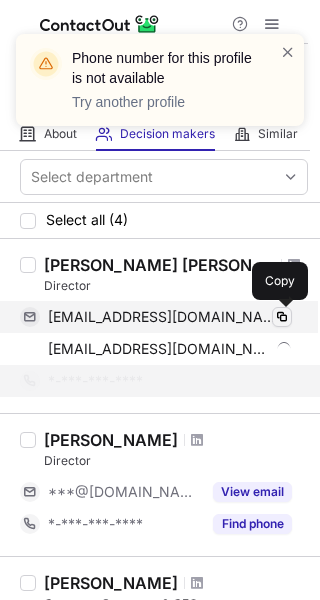 click at bounding box center [282, 317] 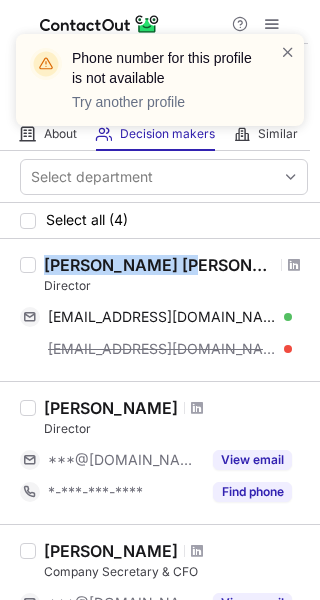 drag, startPoint x: 43, startPoint y: 264, endPoint x: 159, endPoint y: 269, distance: 116.10771 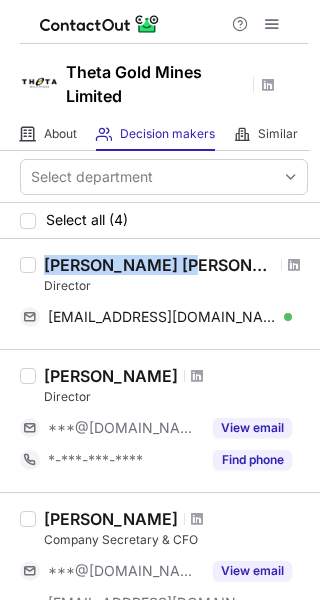 copy on "Bill Richie Yang" 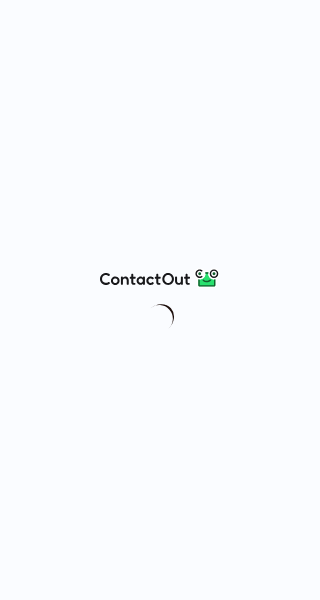 scroll, scrollTop: 0, scrollLeft: 0, axis: both 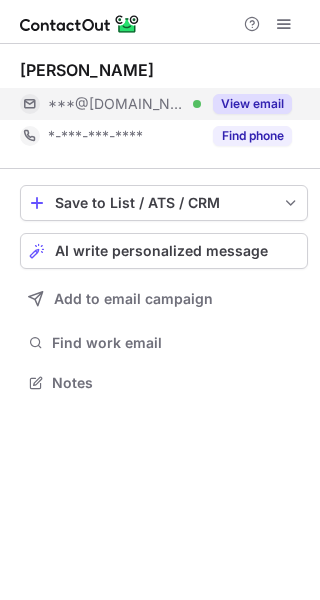 click on "View email" at bounding box center (252, 104) 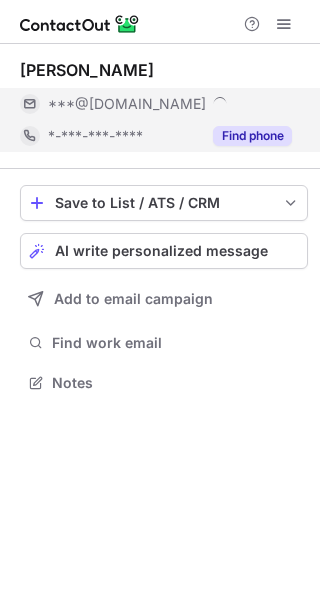 click on "Find phone" at bounding box center (252, 136) 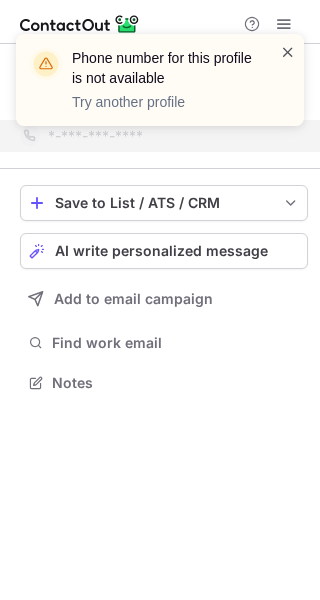 click at bounding box center [288, 52] 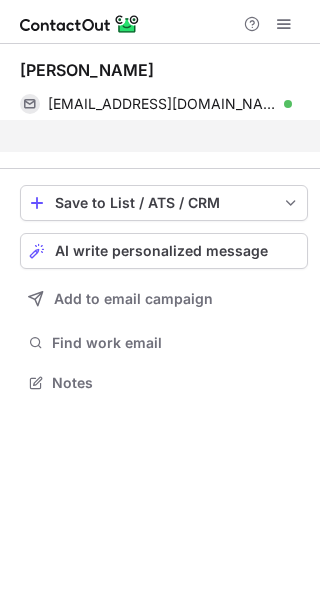 scroll, scrollTop: 337, scrollLeft: 320, axis: both 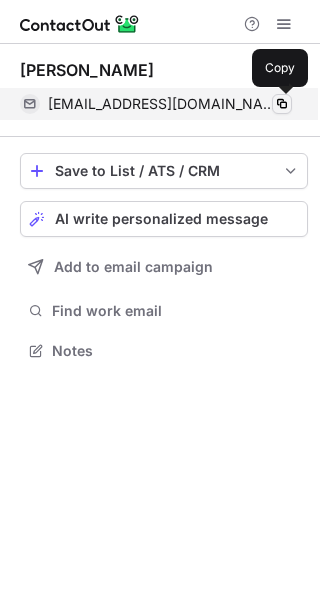 click at bounding box center (282, 104) 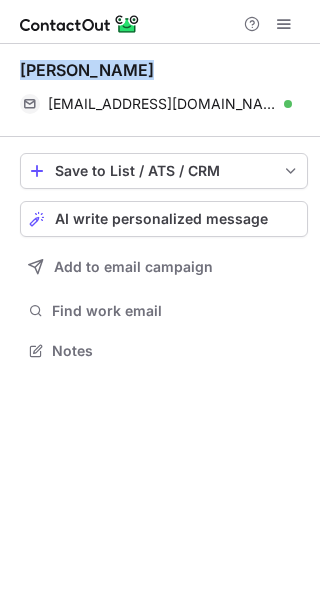 drag, startPoint x: 137, startPoint y: 76, endPoint x: 31, endPoint y: 77, distance: 106.004715 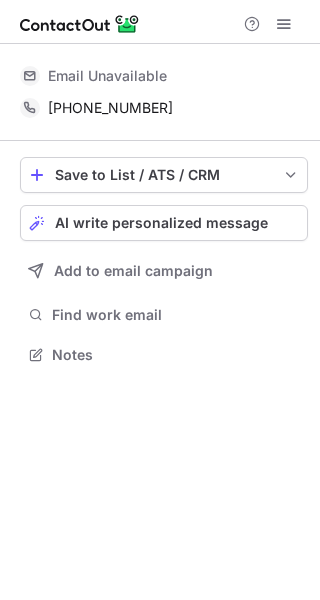 scroll, scrollTop: 0, scrollLeft: 0, axis: both 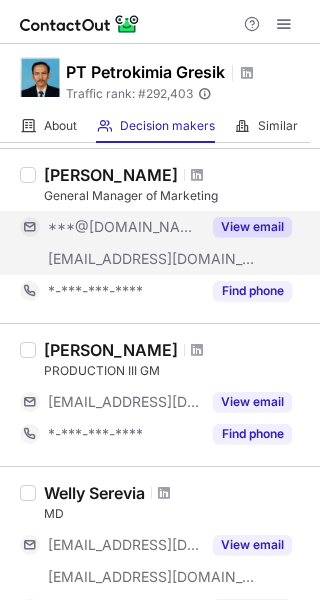 click on "View email" at bounding box center (252, 227) 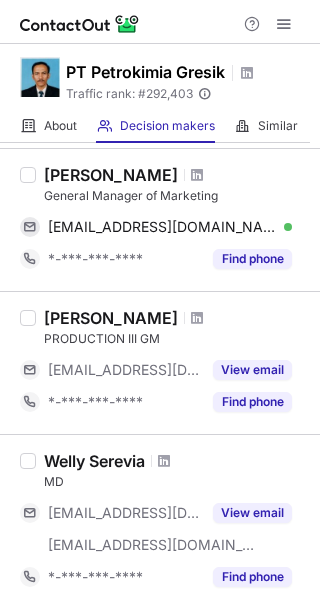 click on "Mohammad Anis PRODUCTION III GM ***@petrokimia-gresik.com View email *-***-***-**** Find phone" at bounding box center [160, 362] 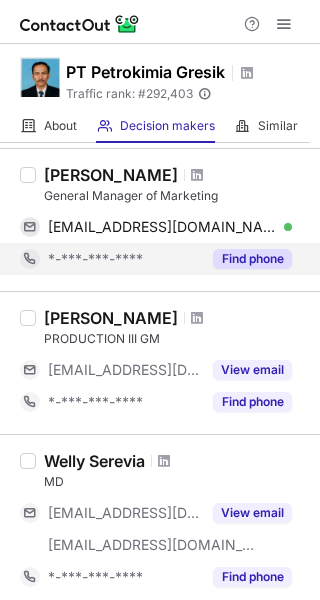 click on "Find phone" at bounding box center [252, 259] 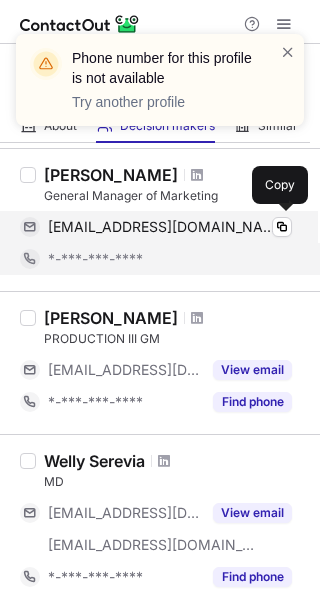 scroll, scrollTop: 300, scrollLeft: 0, axis: vertical 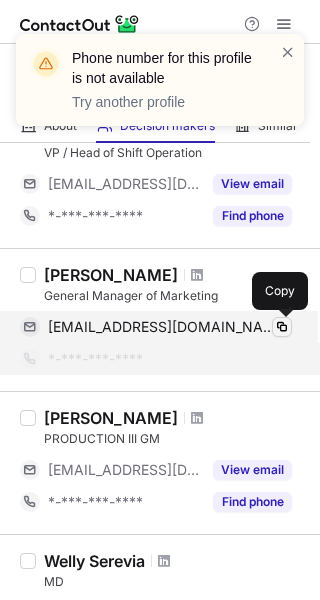 click at bounding box center [282, 327] 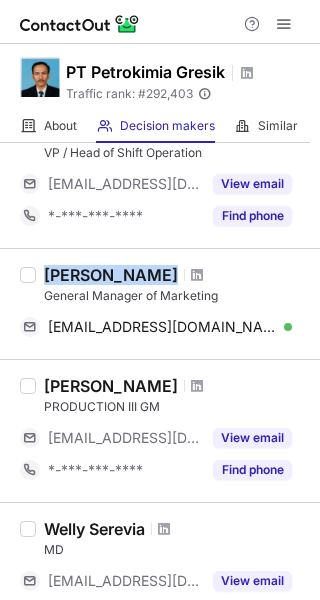drag, startPoint x: 42, startPoint y: 273, endPoint x: 128, endPoint y: 276, distance: 86.05231 